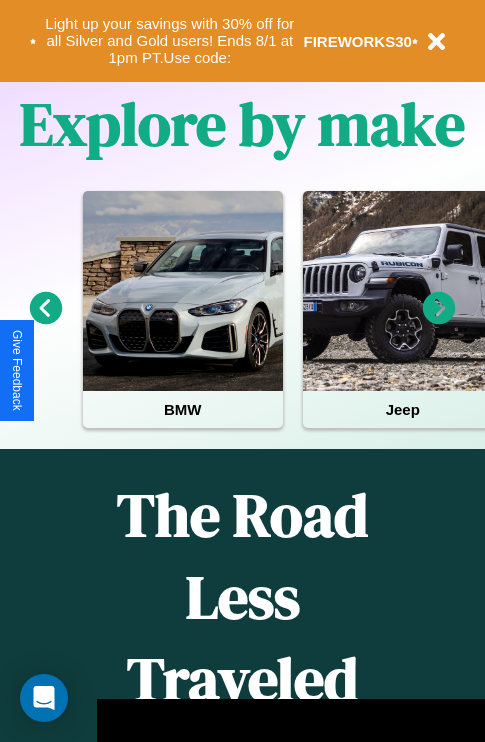 scroll, scrollTop: 0, scrollLeft: 0, axis: both 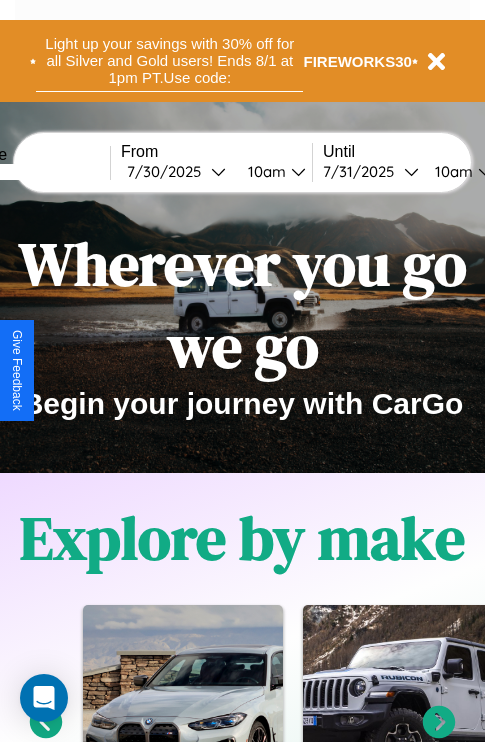 click on "Light up your savings with 30% off for all Silver and Gold users! Ends 8/1 at 1pm PT.  Use code:" at bounding box center (169, 61) 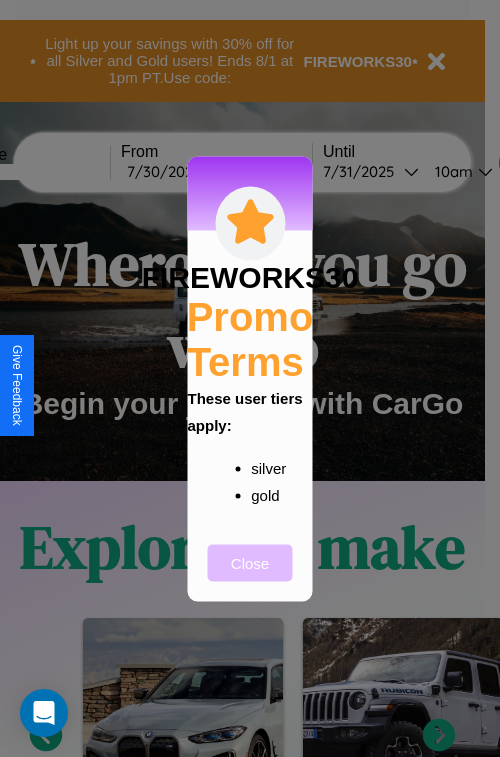 click on "Close" at bounding box center [250, 562] 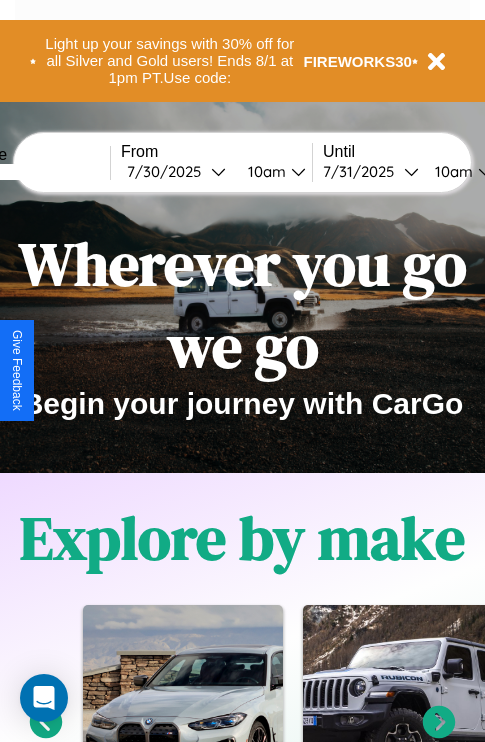 click at bounding box center [35, 172] 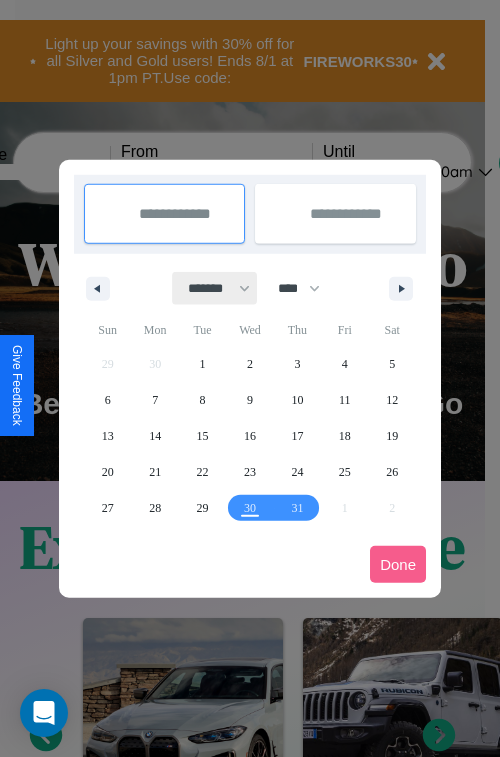 click on "******* ******** ***** ***** *** **** **** ****** ********* ******* ******** ********" at bounding box center [215, 288] 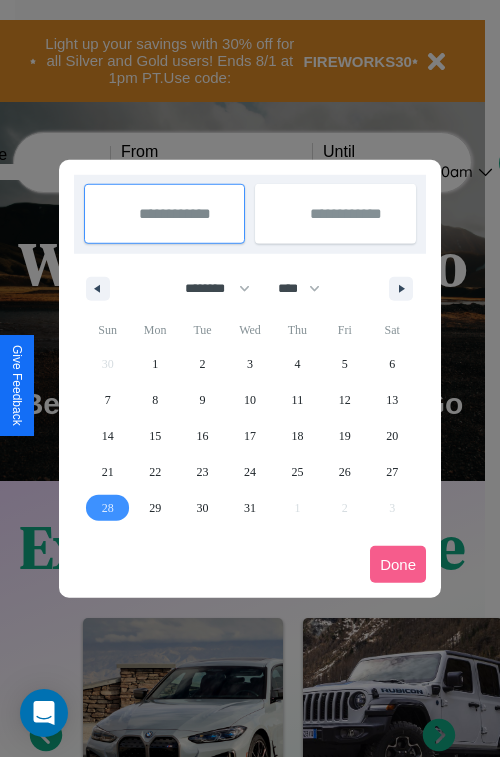 click on "28" at bounding box center (108, 508) 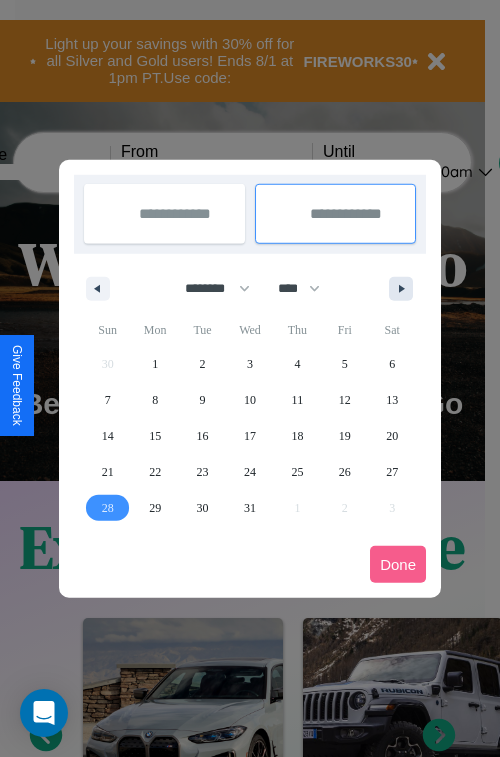 click at bounding box center (405, 289) 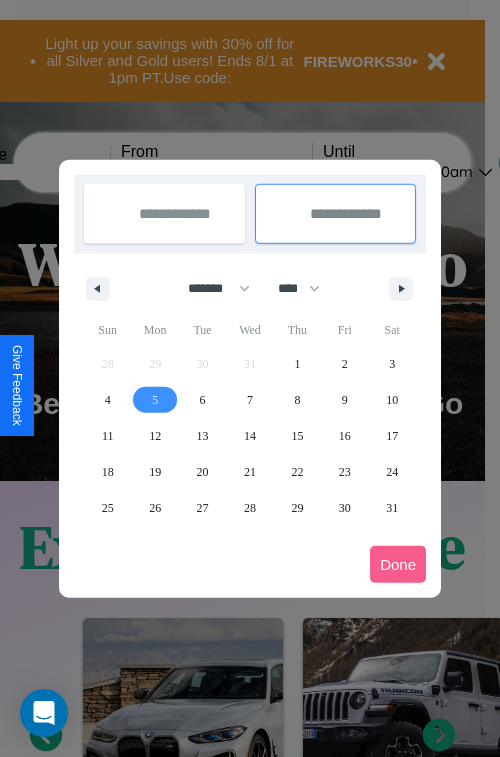 click on "5" at bounding box center [155, 400] 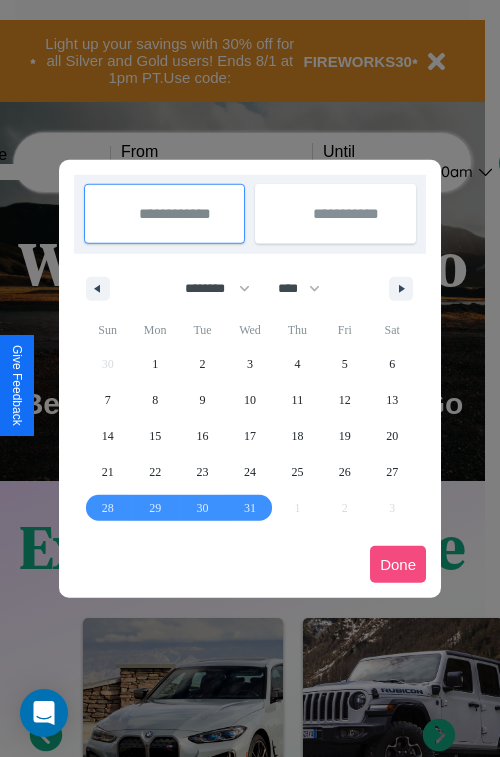 click on "Done" at bounding box center [398, 564] 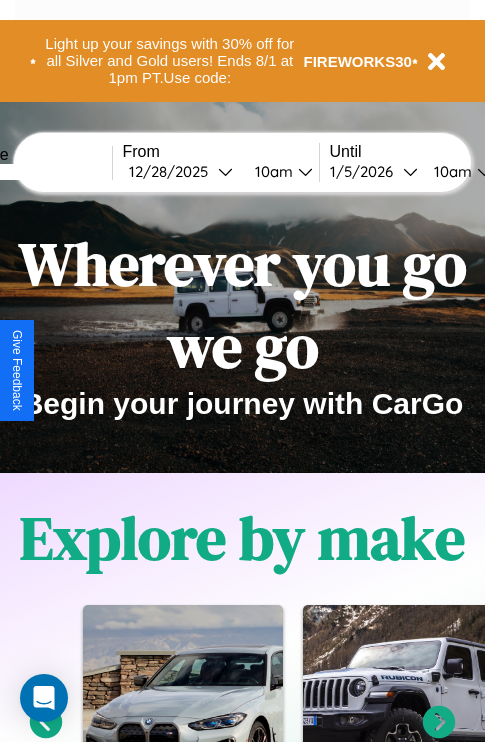 scroll, scrollTop: 0, scrollLeft: 74, axis: horizontal 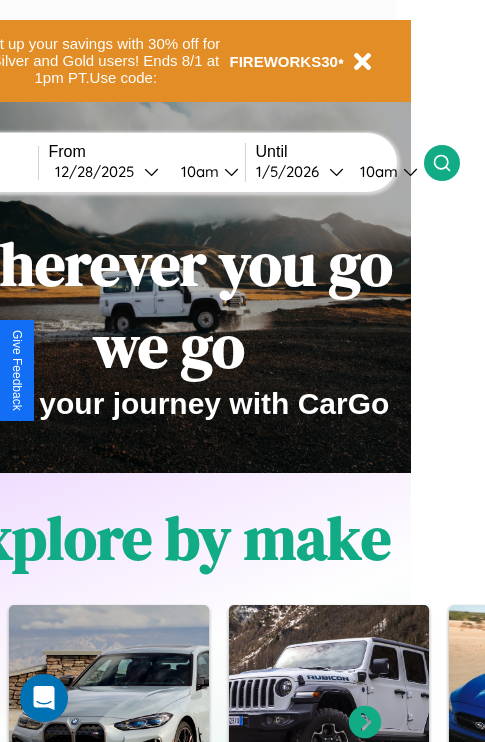 click 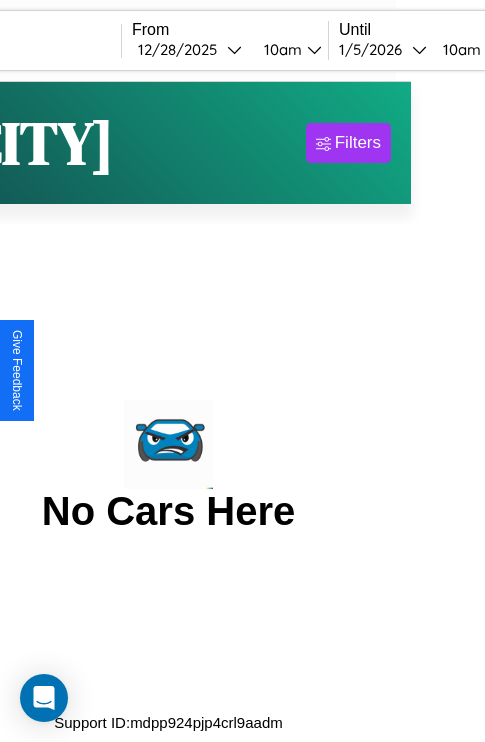 scroll, scrollTop: 0, scrollLeft: 0, axis: both 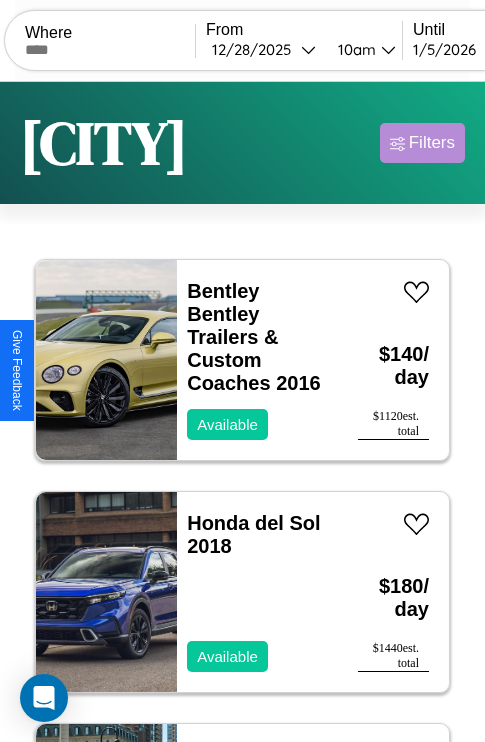 click on "Filters" at bounding box center (432, 143) 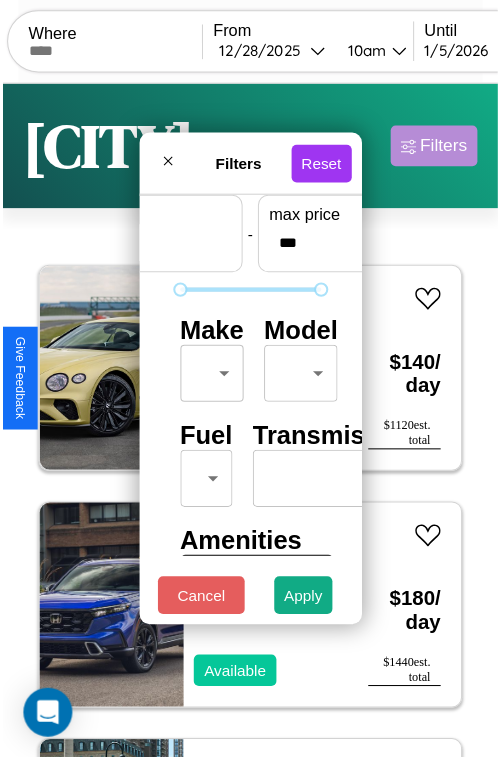 scroll, scrollTop: 59, scrollLeft: 0, axis: vertical 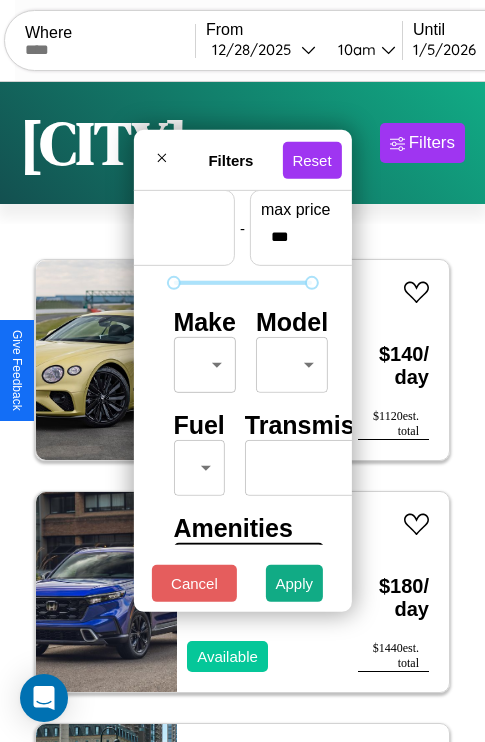 click on "CarGo Where From 12 / 28 / [YEAR] [TIME] Until 1 / 5 / [YEAR] [TIME] Become a Host Login Sign Up [CITY] Filters 27 cars in this area These cars can be picked up in this city. Bentley Bentley Trailers & Custom Coaches 2016 Available $ 140 / day $ 1120 est. total Honda del Sol 2018 Available $ 180 / day $ 1440 est. total Toyota 4-Runner 2019 Available $ 200 / day $ 1600 est. total Chevrolet Aluminum Tilt 2020 Available $ 110 / day $ 880 est. total Land Rover Range Rover Velar 2019 Available $ 130 / day $ 1040 est. total Fiat 124 Spider 2014 Unavailable $ 70 / day $ 560 est. total Volvo V40 2023 Available $ 150 / day $ 1200 est. total Subaru Crosstrek 2020 Available $ 90 / day $ 720 est. total Bentley Arnage 2018 Available $ 60 / day $ 480 est. total Audi S5 2014 Available $ 190 / day $ 1520 est. total Kia Miami 2014 Available $ 100 / day $ 800 est. total Land Rover LR3 2014 Available $ 30 / day $ 240 est. total Honda ELITE 2024 Available $ 120" at bounding box center [242, 412] 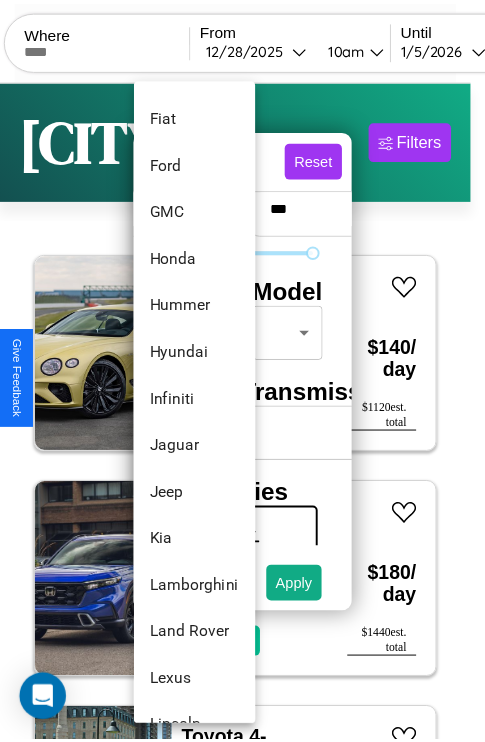 scroll, scrollTop: 662, scrollLeft: 0, axis: vertical 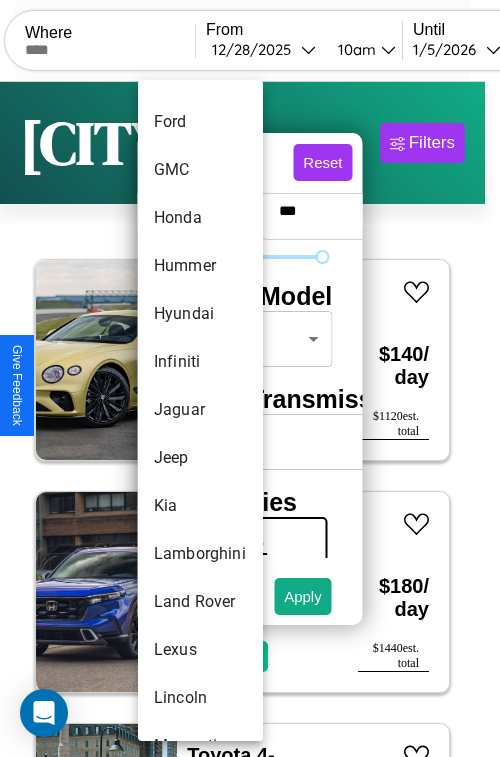 click on "Jaguar" at bounding box center [200, 410] 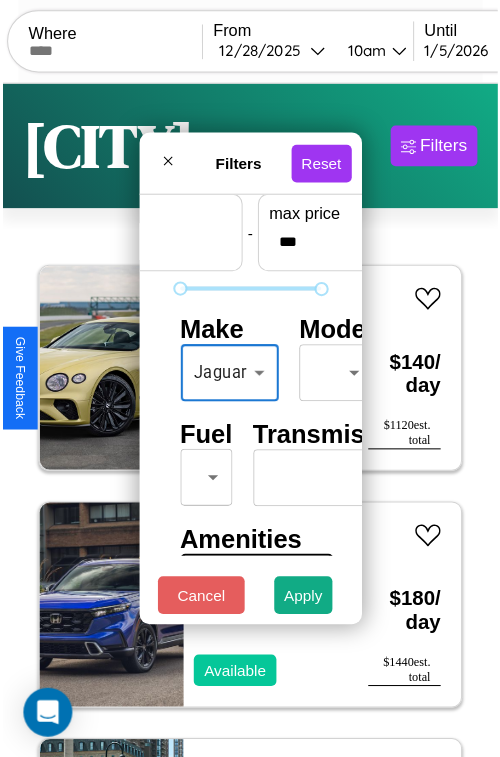scroll, scrollTop: 162, scrollLeft: 0, axis: vertical 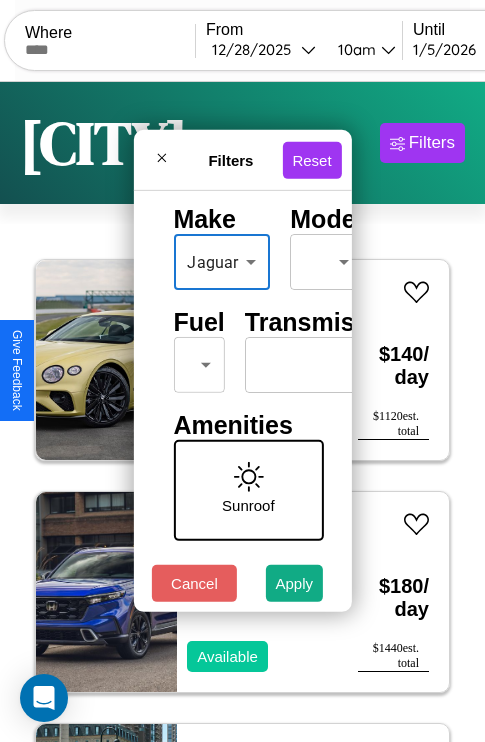 click on "CarGo Where From 12 / 28 / [YEAR] [TIME] Until 1 / 5 / [YEAR] [TIME] Become a Host Login Sign Up [CITY] Filters 27 cars in this area These cars can be picked up in this city. Bentley Bentley Trailers & Custom Coaches 2016 Available $ 140 / day $ 1120 est. total Honda del Sol 2018 Available $ 180 / day $ 1440 est. total Toyota 4-Runner 2019 Available $ 200 / day $ 1600 est. total Chevrolet Aluminum Tilt 2020 Available $ 110 / day $ 880 est. total Land Rover Range Rover Velar 2019 Available $ 130 / day $ 1040 est. total Fiat 124 Spider 2014 Unavailable $ 70 / day $ 560 est. total Volvo V40 2023 Available $ 150 / day $ 1200 est. total Subaru Crosstrek 2020 Available $ 90 / day $ 720 est. total Bentley Arnage 2018 Available $ 60 / day $ 480 est. total Audi S5 2014 Available $ 190 / day $ 1520 est. total Kia Miami 2014 Available $ 100 / day $ 800 est. total Land Rover LR3 2014 Available $ 30 / day $ 240 est. total Honda ELITE 2024 Available $ 120" at bounding box center (242, 412) 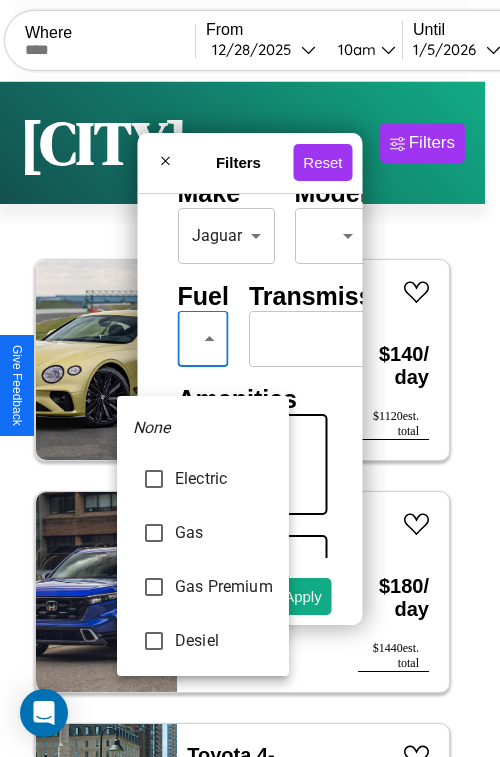 type on "********" 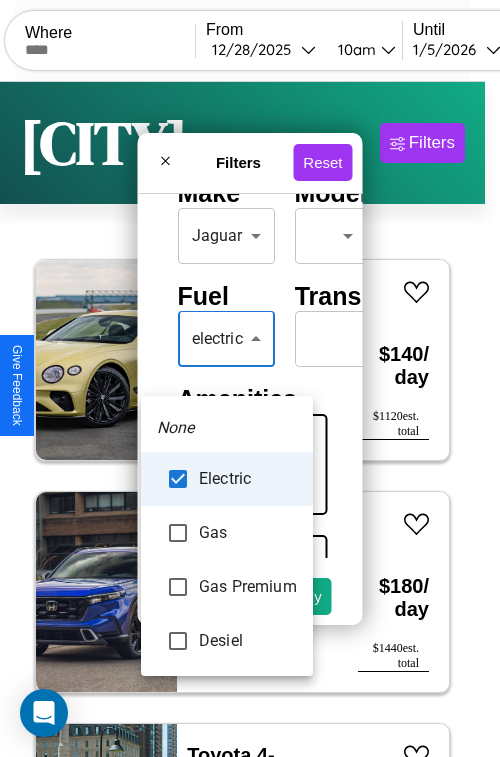click at bounding box center [250, 378] 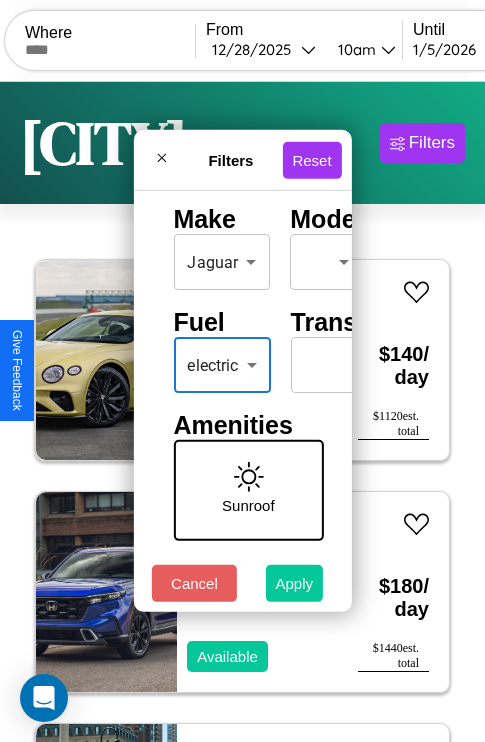 click on "Apply" at bounding box center (295, 583) 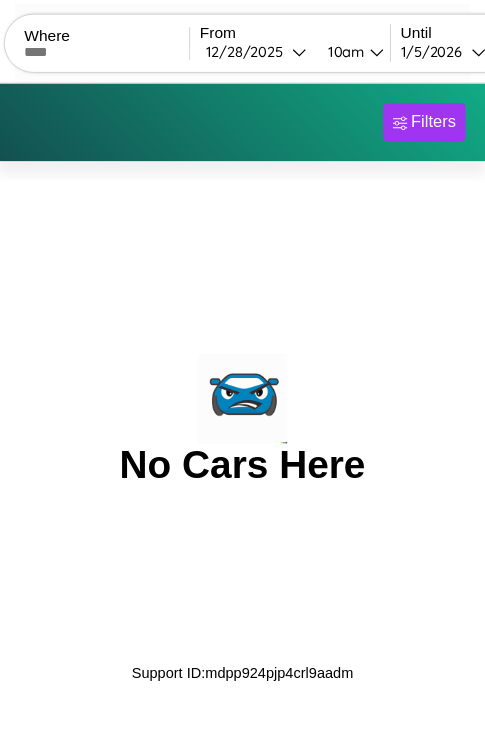scroll, scrollTop: 0, scrollLeft: 0, axis: both 